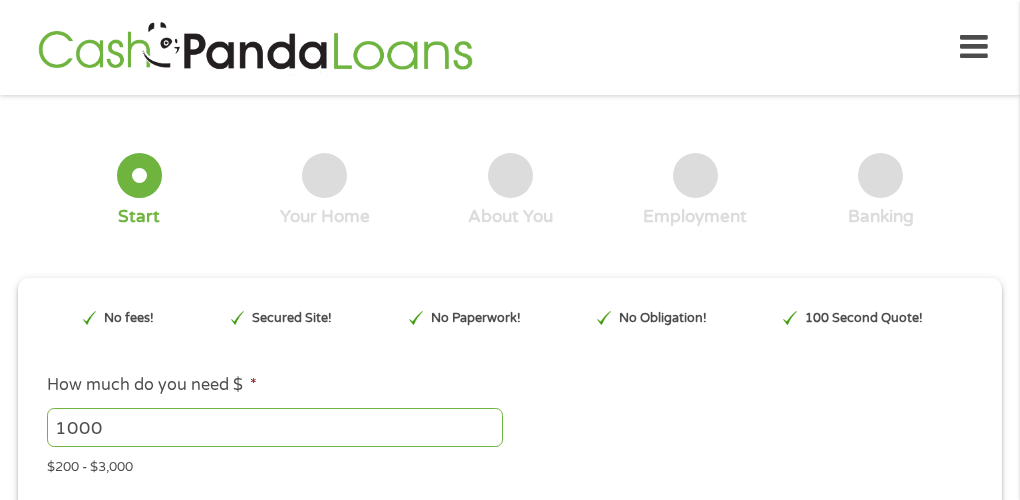 scroll, scrollTop: 0, scrollLeft: 0, axis: both 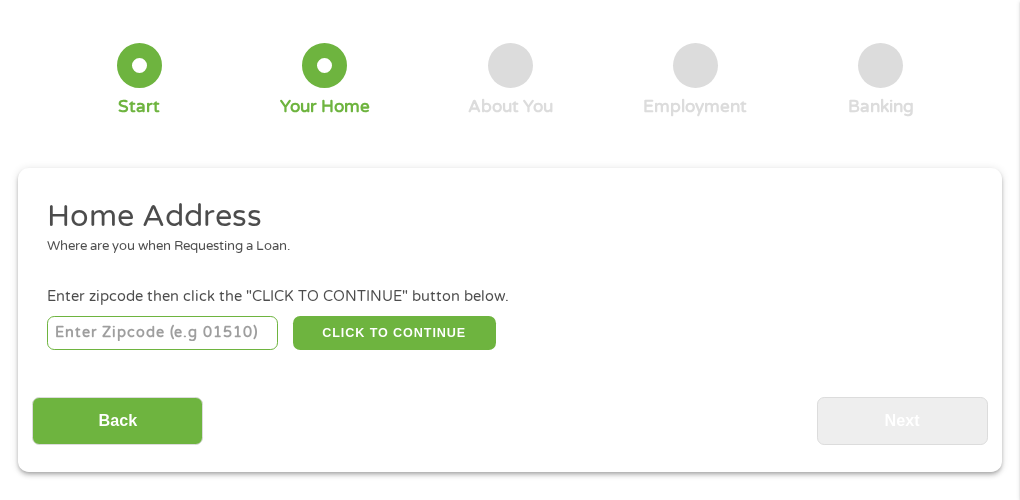 click at bounding box center (163, 333) 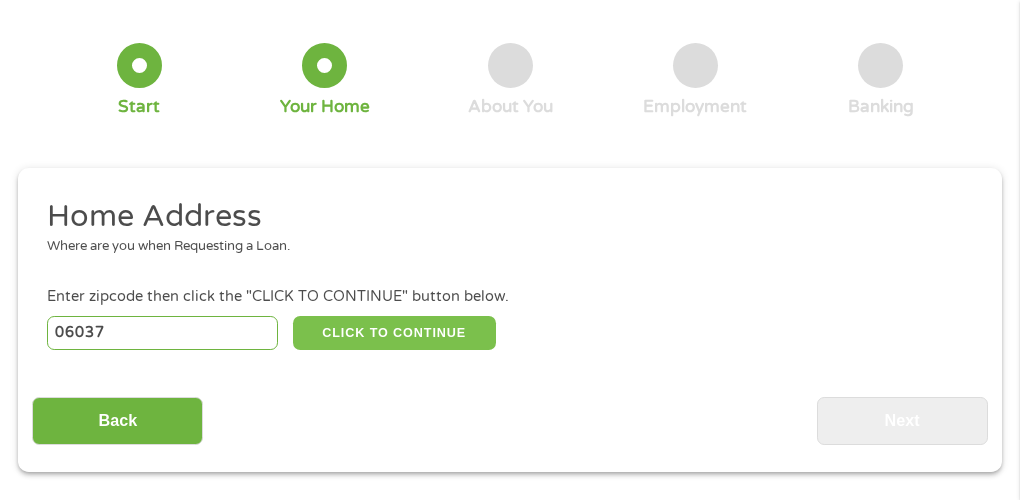 type on "06037" 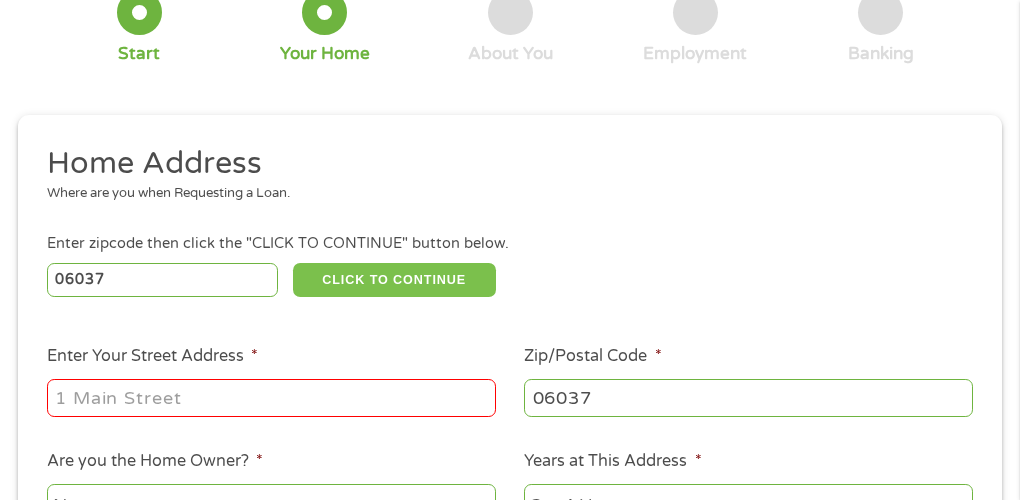 scroll, scrollTop: 310, scrollLeft: 0, axis: vertical 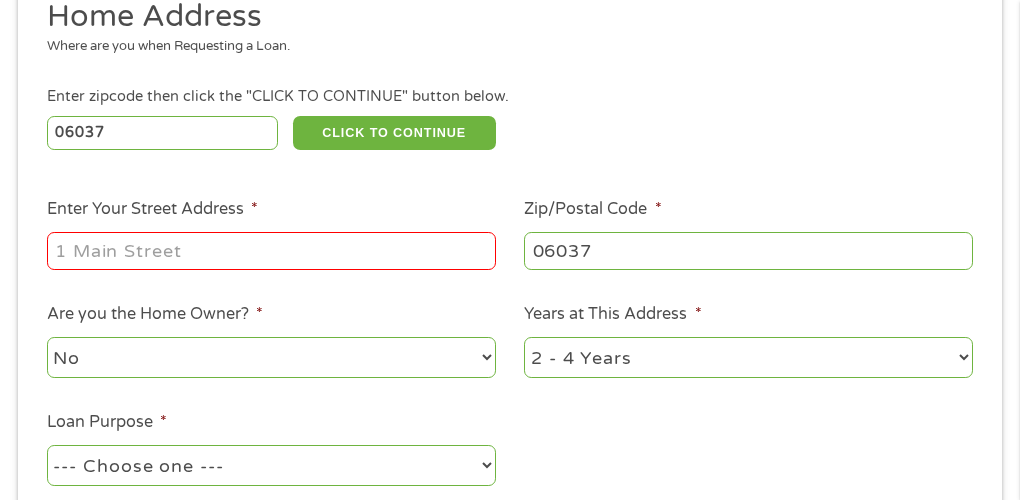 click on "Enter Your Street Address *" at bounding box center (271, 251) 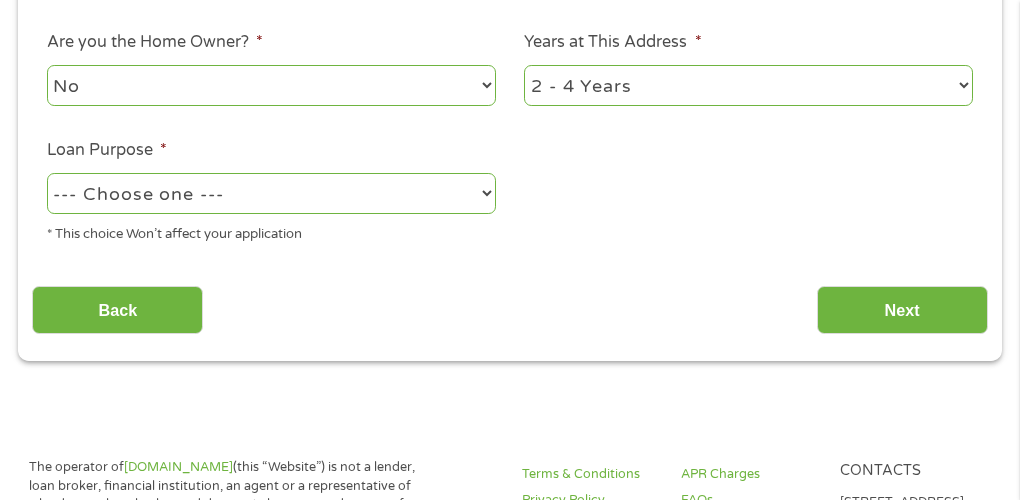 scroll, scrollTop: 610, scrollLeft: 0, axis: vertical 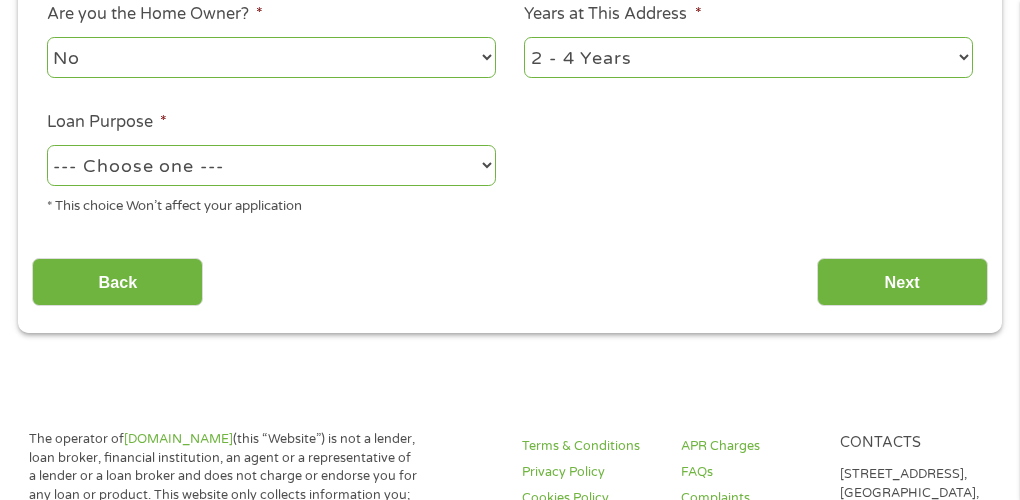 click on "--- Choose one --- Pay Bills Debt Consolidation Home Improvement Major Purchase Car Loan Short Term Cash Medical Expenses Other" at bounding box center (271, 165) 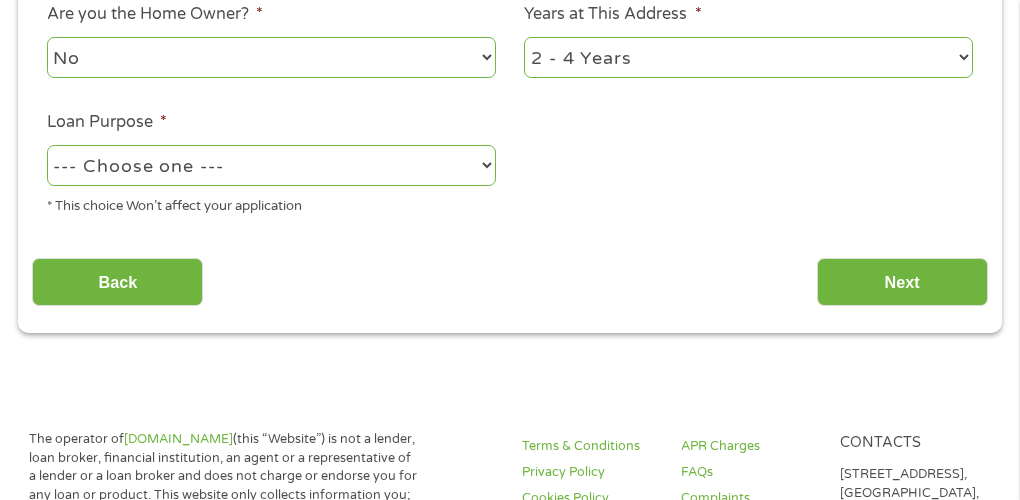 select on "debtconsolidation" 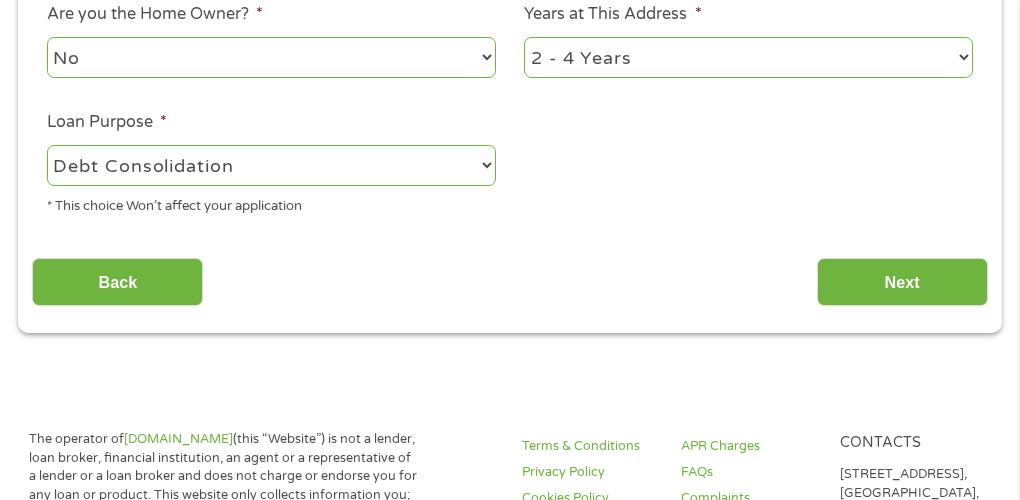click on "--- Choose one --- Pay Bills Debt Consolidation Home Improvement Major Purchase Car Loan Short Term Cash Medical Expenses Other" at bounding box center [271, 165] 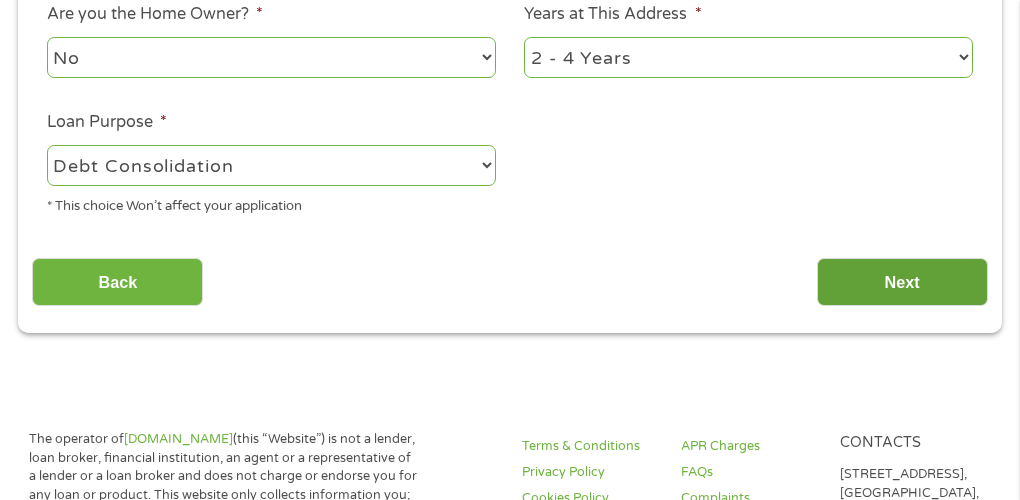 click on "Next" at bounding box center (902, 282) 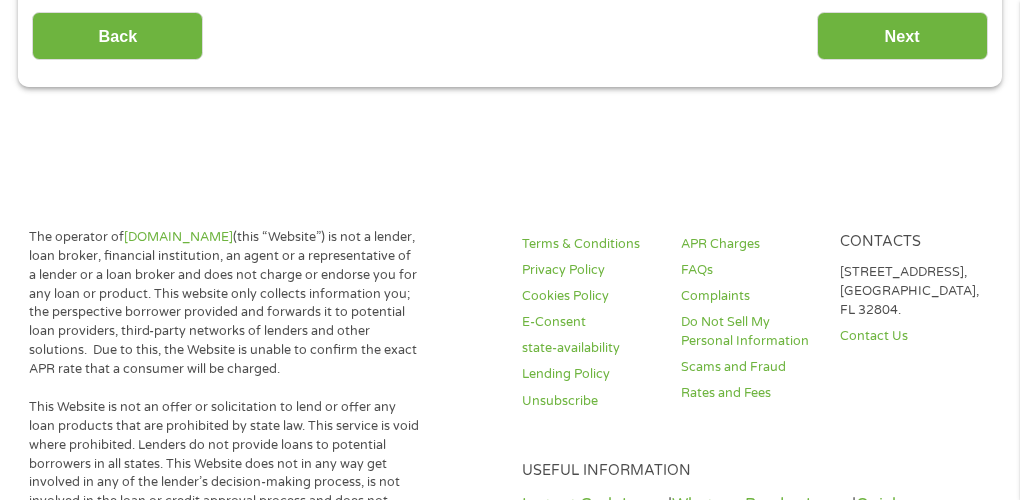 scroll, scrollTop: 8, scrollLeft: 8, axis: both 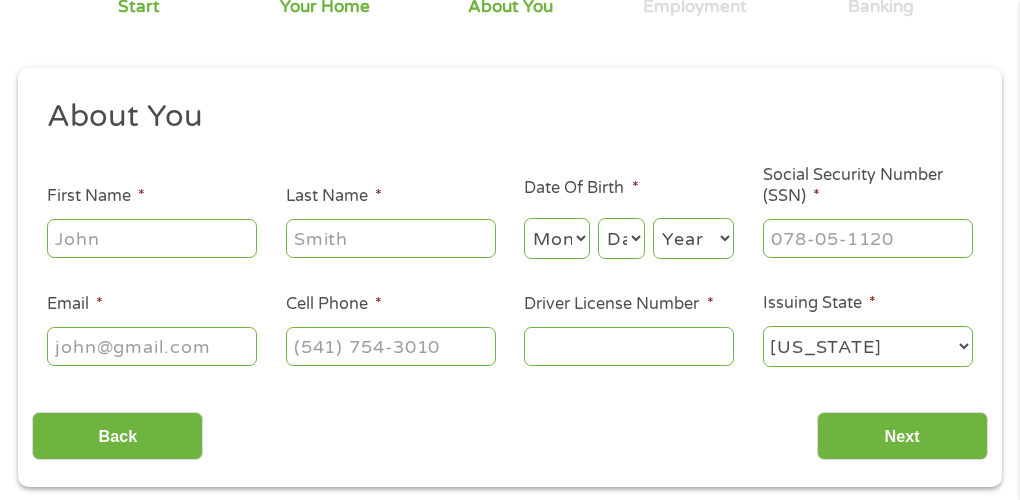 click on "First Name *" at bounding box center (152, 238) 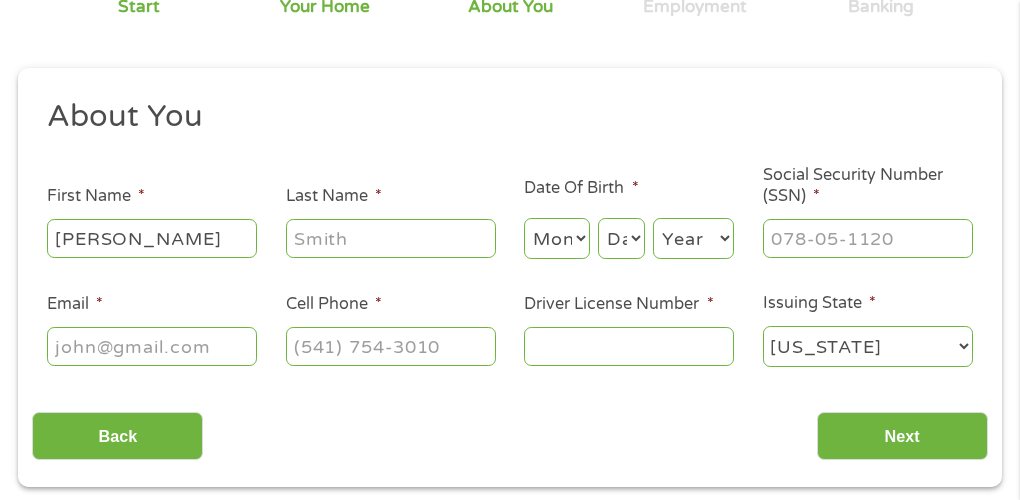type on "[PERSON_NAME]" 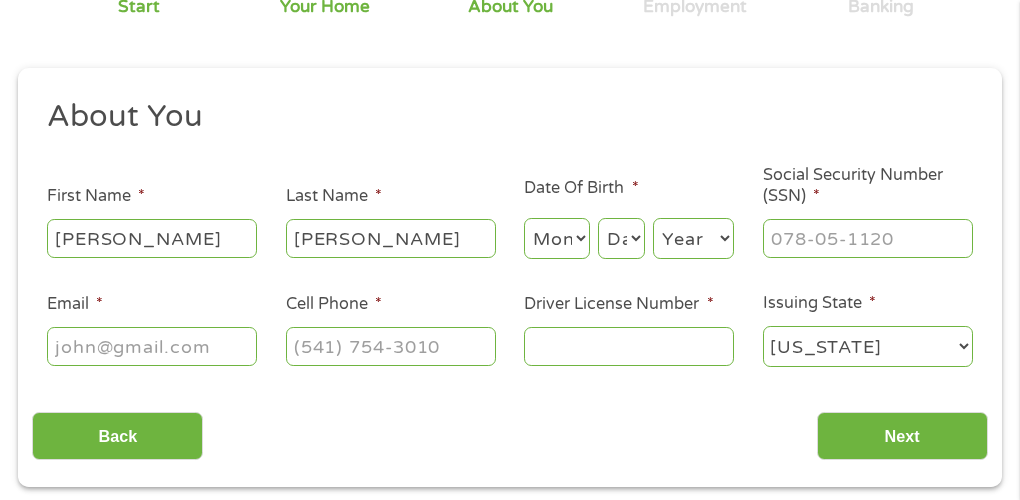 type on "[PERSON_NAME]" 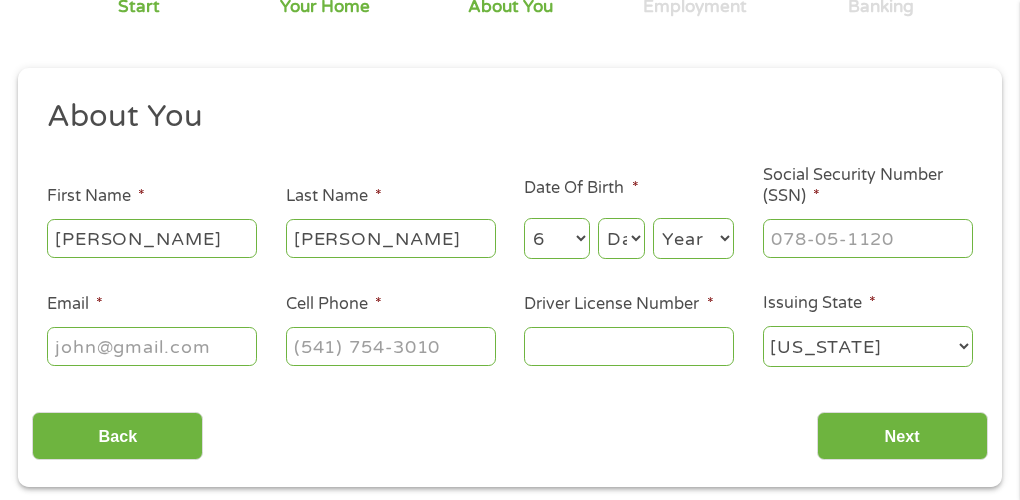 click on "Day 1 2 3 4 5 6 7 8 9 10 11 12 13 14 15 16 17 18 19 20 21 22 23 24 25 26 27 28 29 30 31" at bounding box center (621, 238) 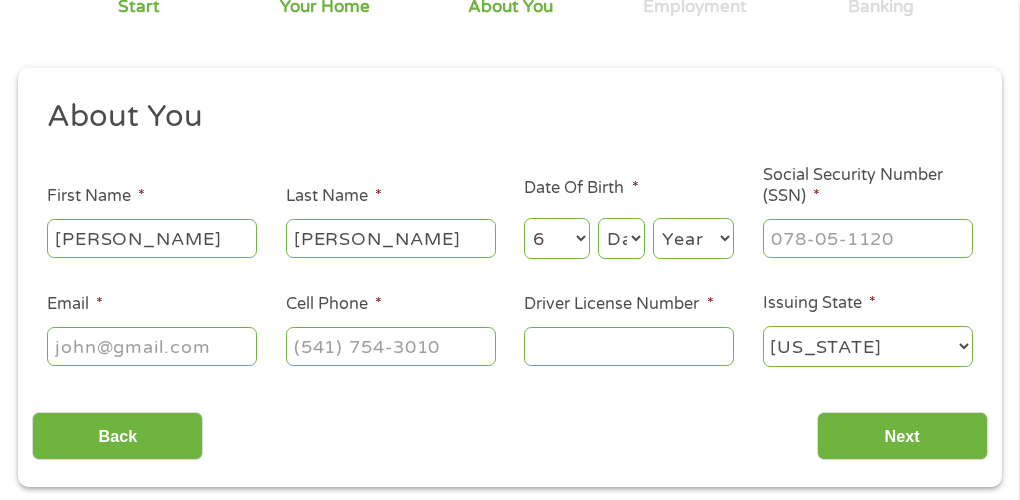 select on "4" 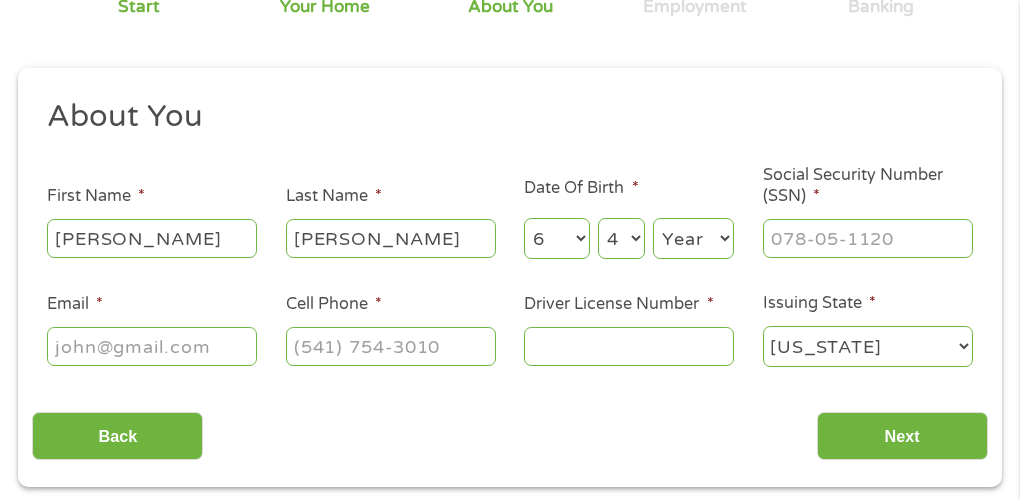 click on "Day 1 2 3 4 5 6 7 8 9 10 11 12 13 14 15 16 17 18 19 20 21 22 23 24 25 26 27 28 29 30 31" at bounding box center (621, 238) 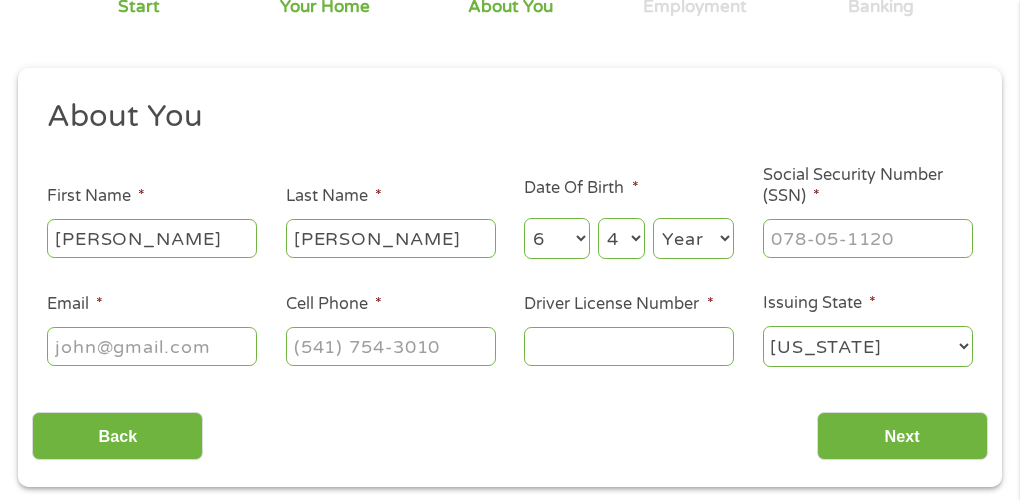 click on "Year [DATE] 2006 2005 2004 2003 2002 2001 2000 1999 1998 1997 1996 1995 1994 1993 1992 1991 1990 1989 1988 1987 1986 1985 1984 1983 1982 1981 1980 1979 1978 1977 1976 1975 1974 1973 1972 1971 1970 1969 1968 1967 1966 1965 1964 1963 1962 1961 1960 1959 1958 1957 1956 1955 1954 1953 1952 1951 1950 1949 1948 1947 1946 1945 1944 1943 1942 1941 1940 1939 1938 1937 1936 1935 1934 1933 1932 1931 1930 1929 1928 1927 1926 1925 1924 1923 1922 1921 1920" at bounding box center [693, 238] 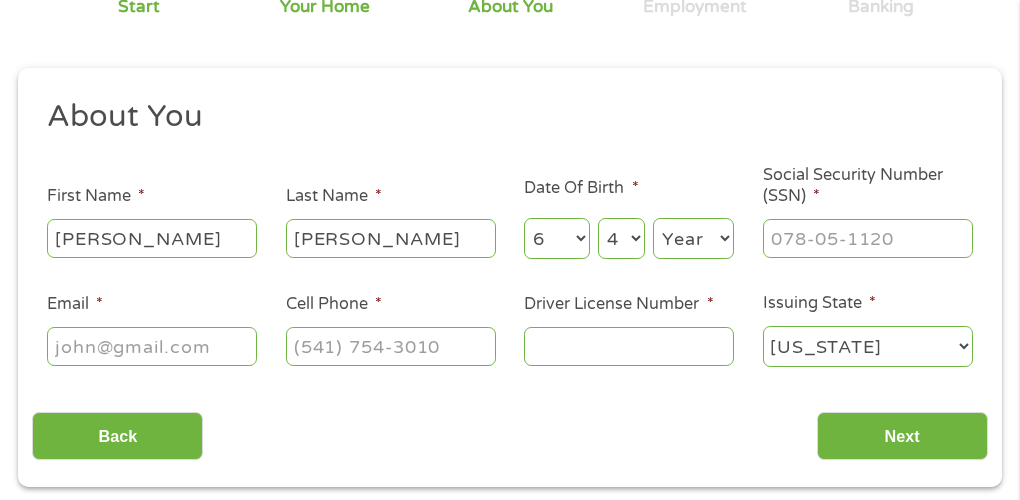 select on "1985" 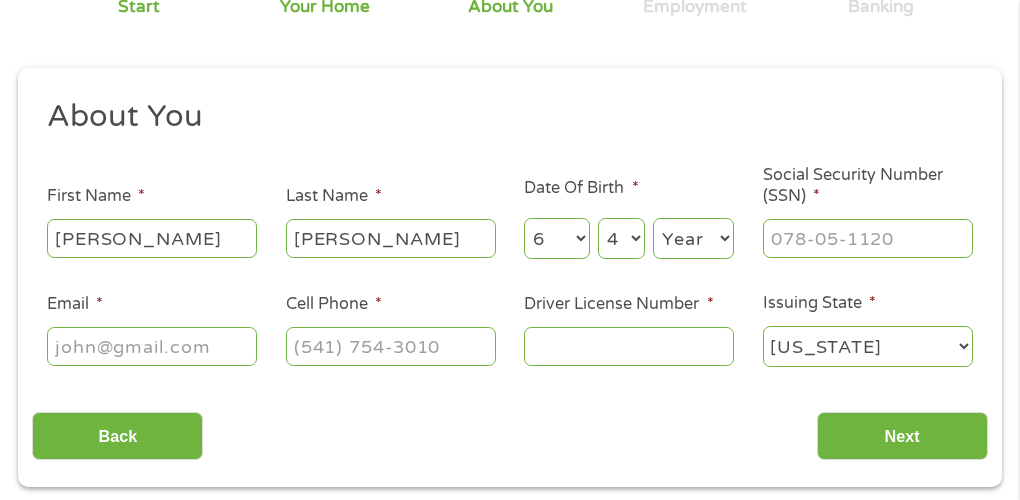 click on "Year [DATE] 2006 2005 2004 2003 2002 2001 2000 1999 1998 1997 1996 1995 1994 1993 1992 1991 1990 1989 1988 1987 1986 1985 1984 1983 1982 1981 1980 1979 1978 1977 1976 1975 1974 1973 1972 1971 1970 1969 1968 1967 1966 1965 1964 1963 1962 1961 1960 1959 1958 1957 1956 1955 1954 1953 1952 1951 1950 1949 1948 1947 1946 1945 1944 1943 1942 1941 1940 1939 1938 1937 1936 1935 1934 1933 1932 1931 1930 1929 1928 1927 1926 1925 1924 1923 1922 1921 1920" at bounding box center (693, 238) 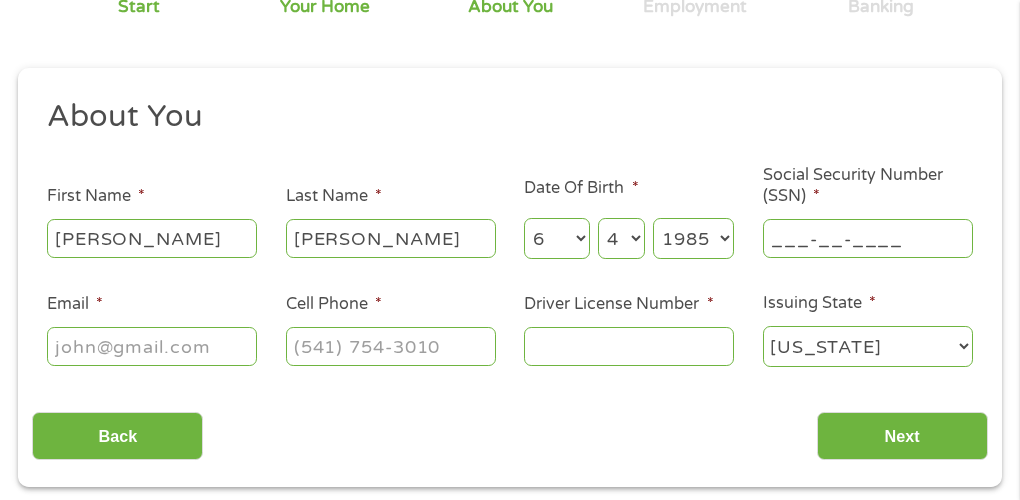 click on "___-__-____" at bounding box center [868, 238] 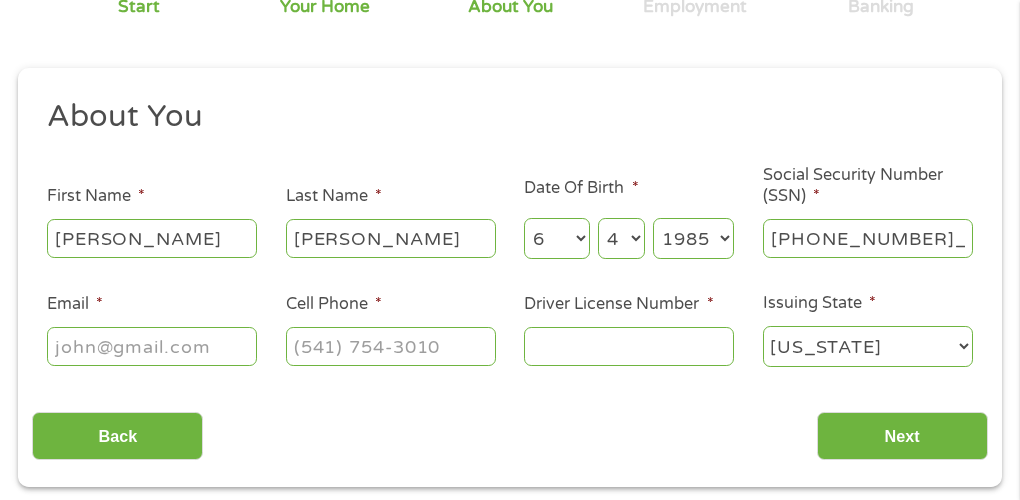 type on "041-88-1283" 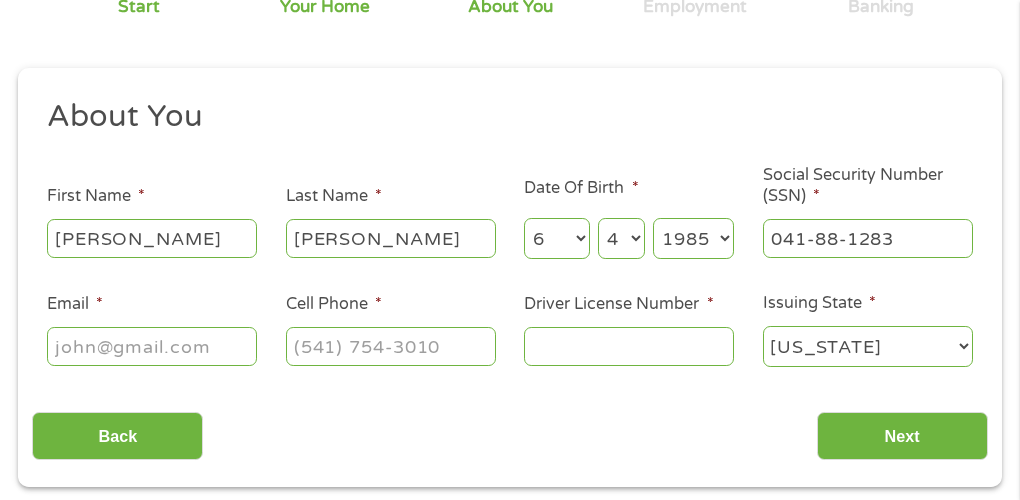click on "Email *" at bounding box center [152, 346] 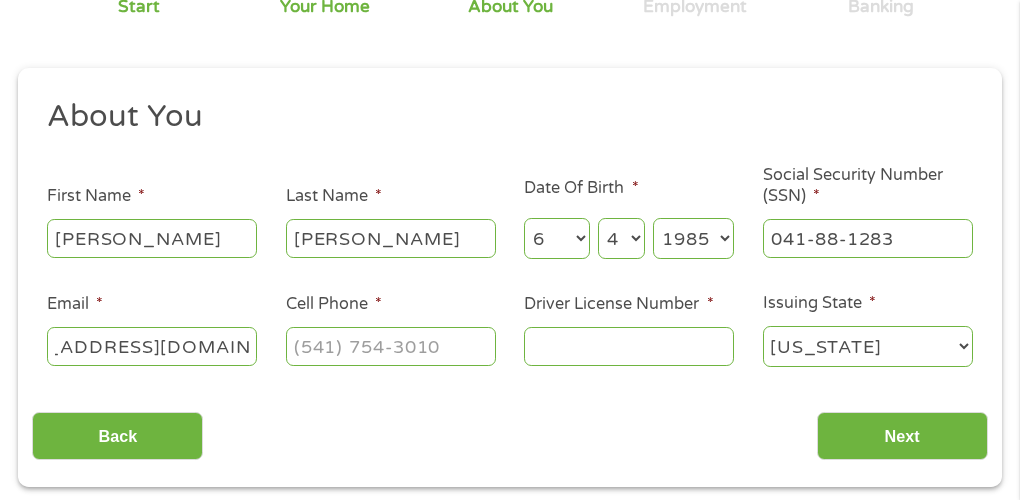 scroll, scrollTop: 0, scrollLeft: 103, axis: horizontal 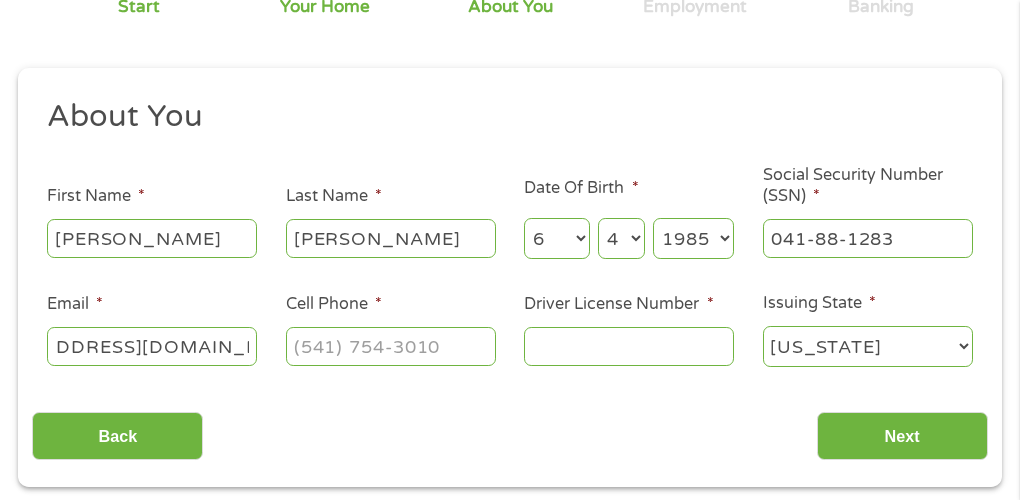 type on "[EMAIL_ADDRESS][DOMAIN_NAME]" 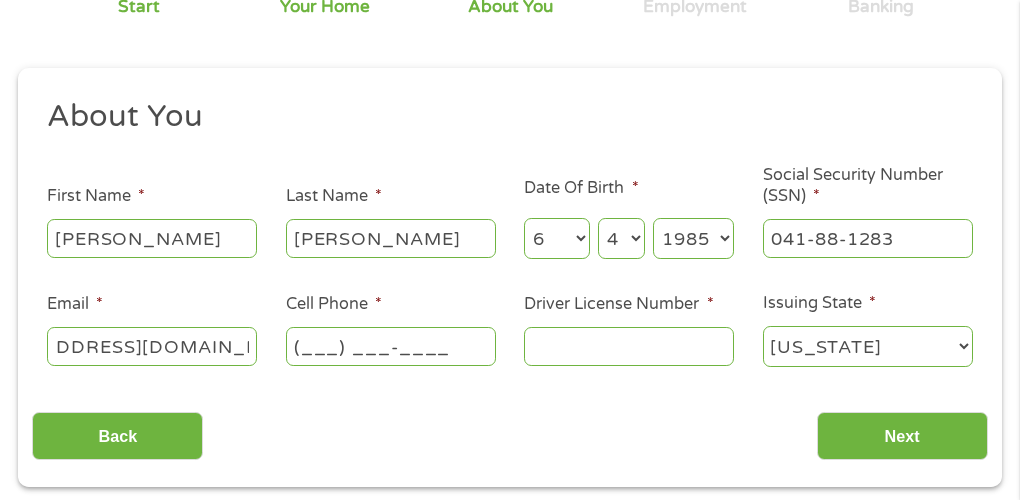 scroll, scrollTop: 0, scrollLeft: 0, axis: both 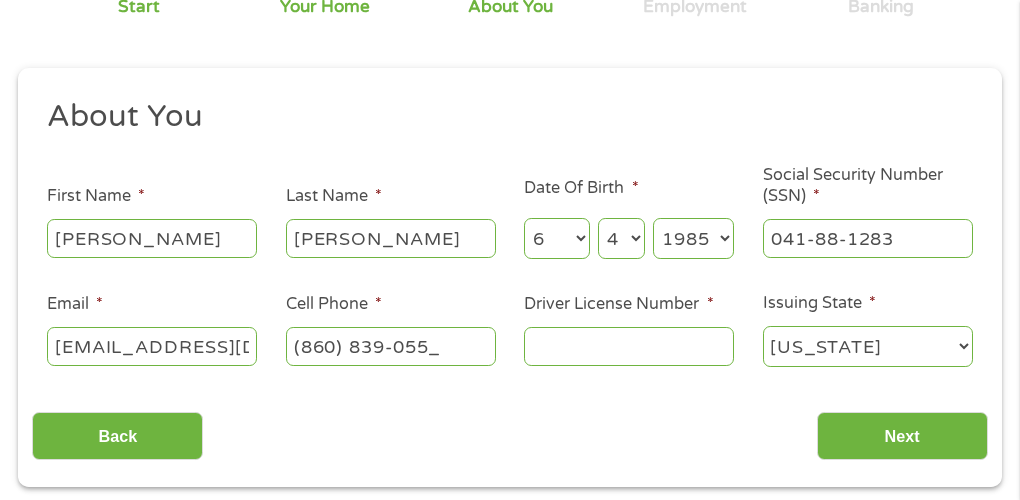 type on "[PHONE_NUMBER]" 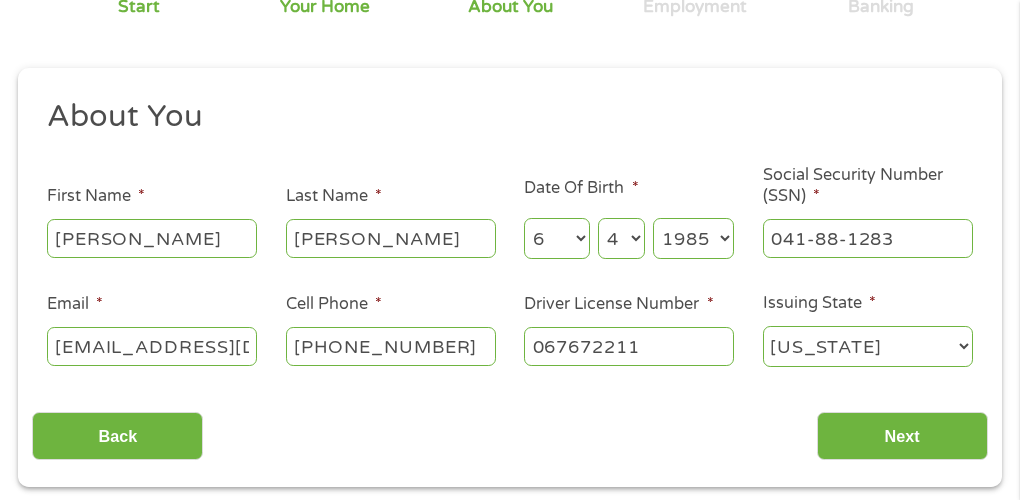 type on "067672211" 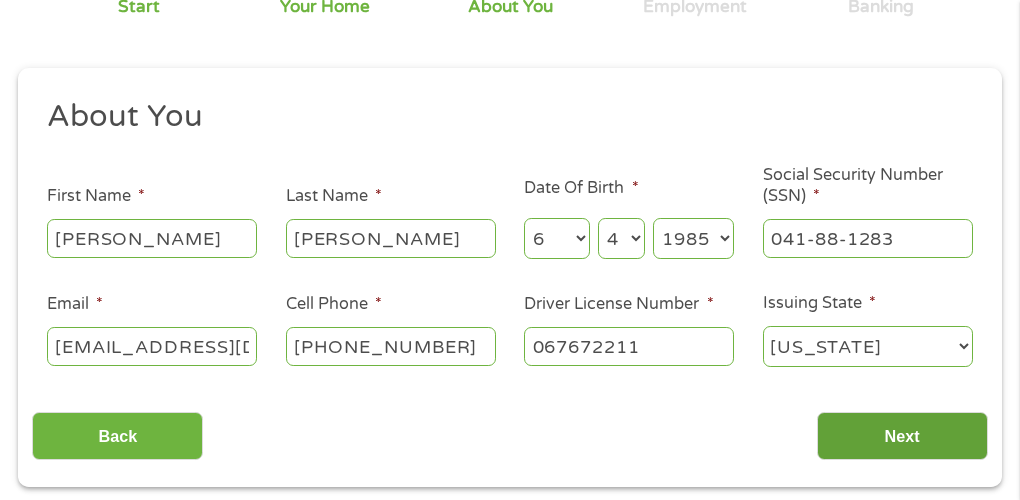 click on "Next" at bounding box center (902, 436) 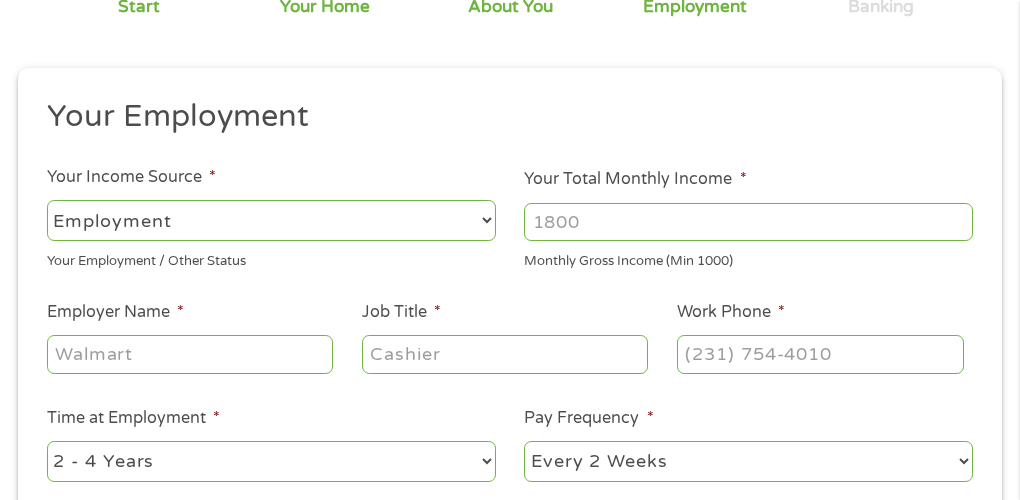 scroll, scrollTop: 8, scrollLeft: 8, axis: both 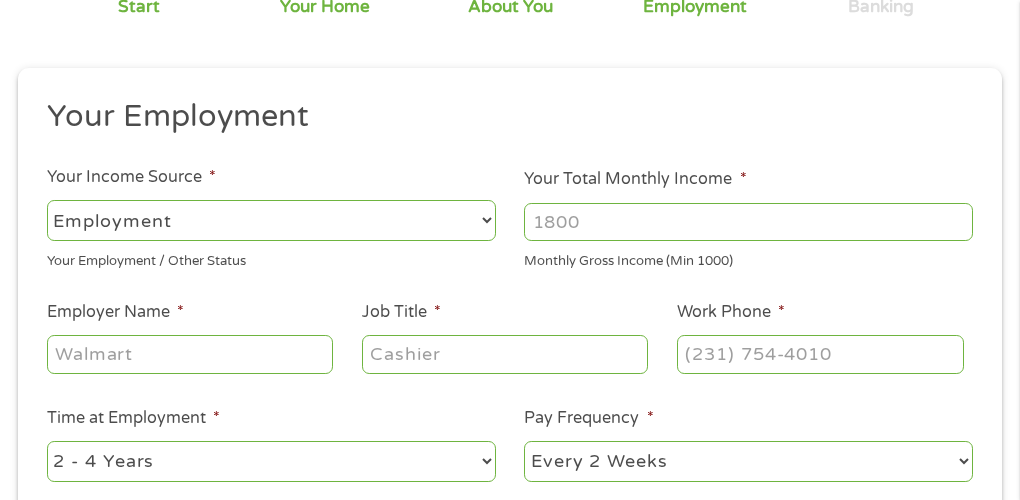 click on "Your Total Monthly Income *" at bounding box center (748, 222) 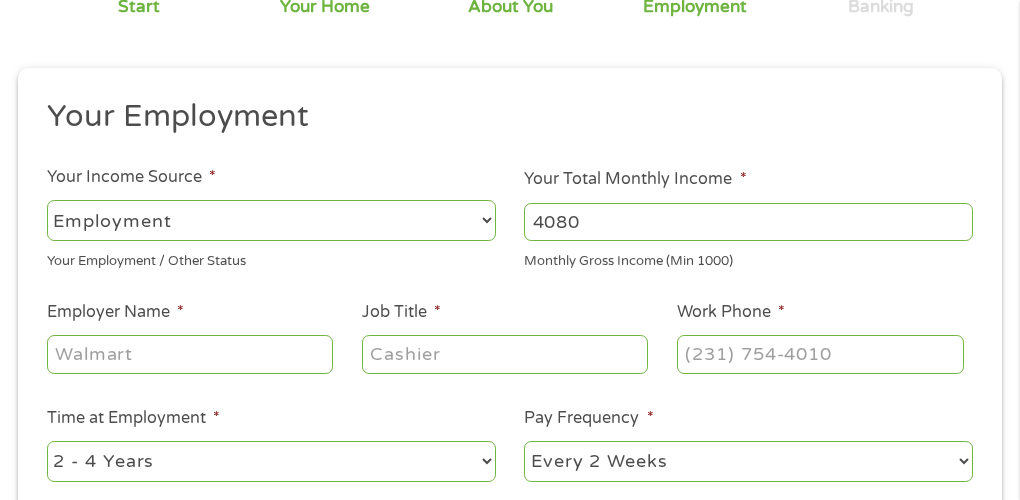 type on "4080" 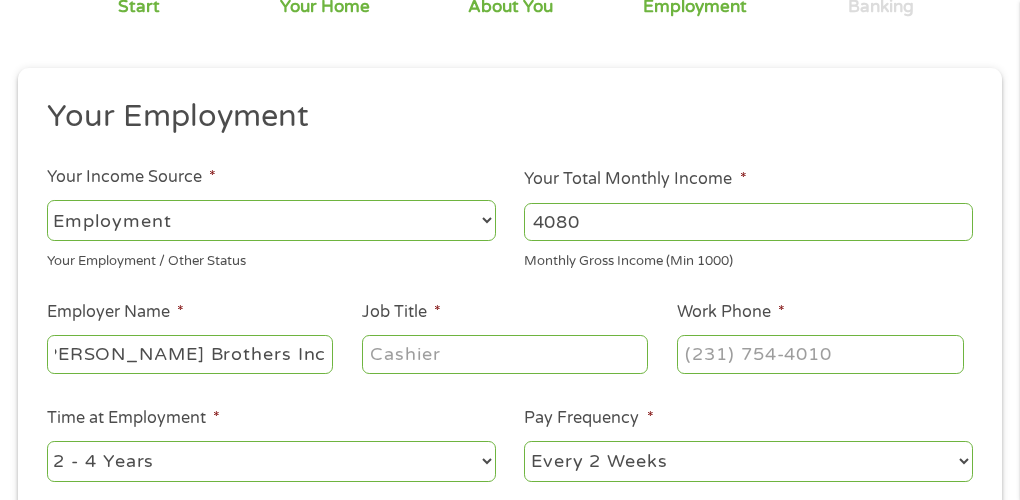scroll, scrollTop: 0, scrollLeft: 32, axis: horizontal 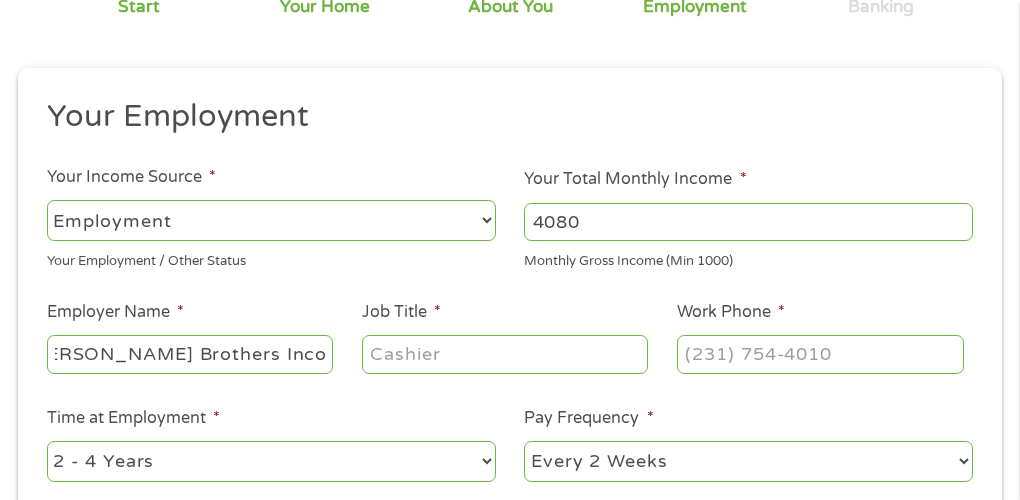 type on "[PERSON_NAME] Brothers Incorporated" 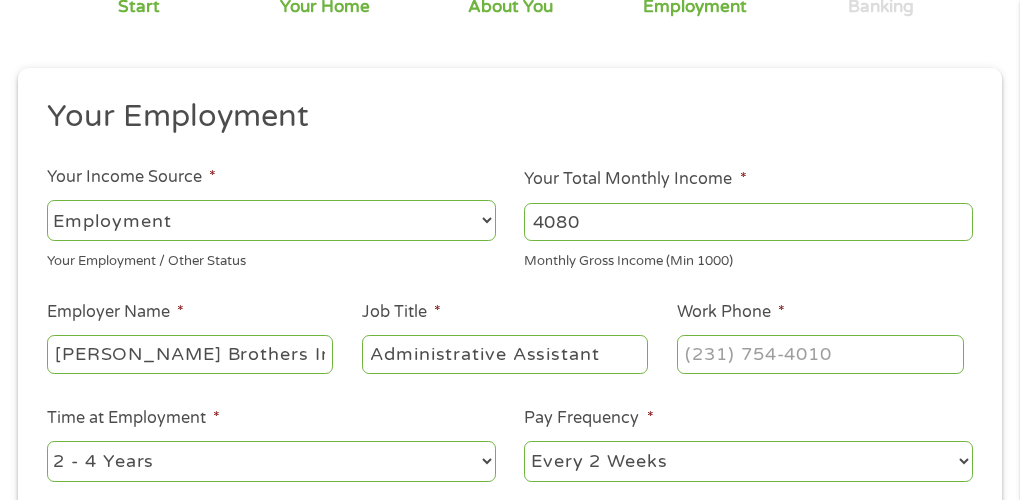 type on "Administrative Assistant" 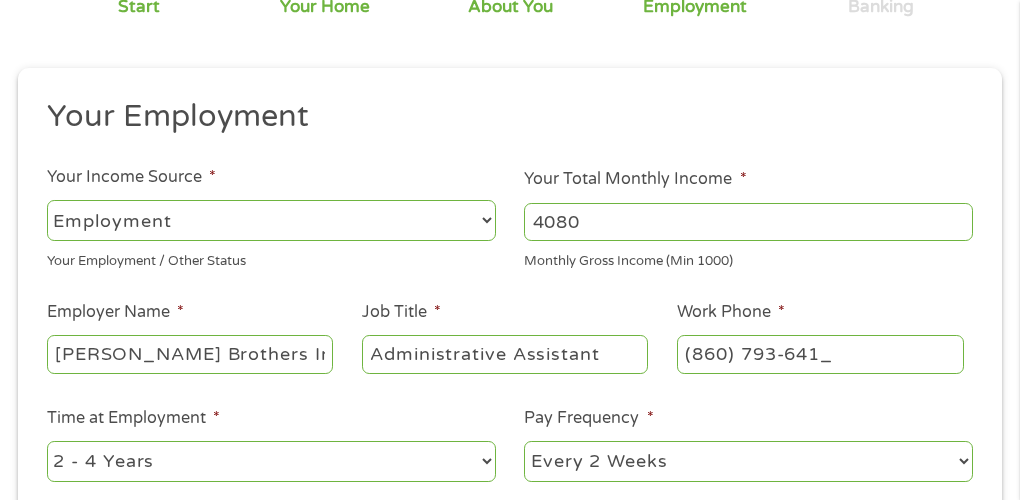 type on "[PHONE_NUMBER]" 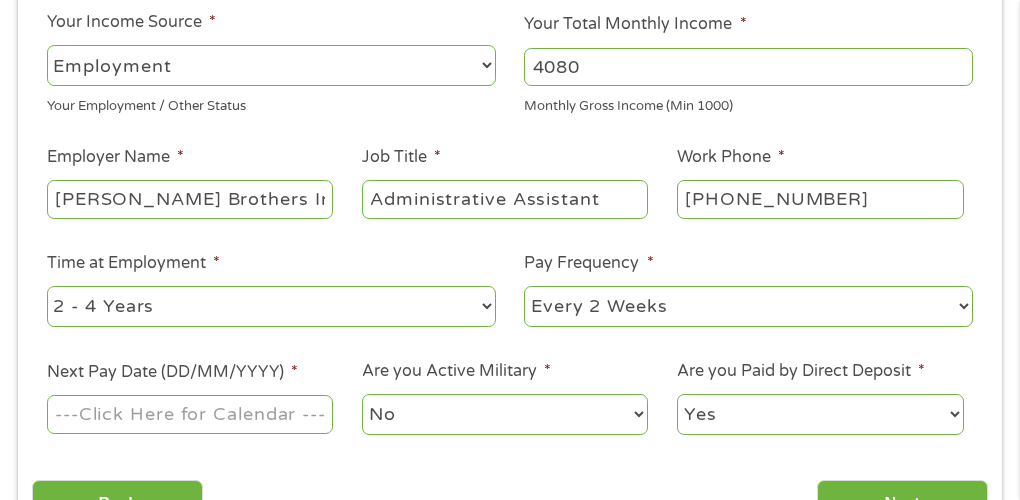 scroll, scrollTop: 410, scrollLeft: 0, axis: vertical 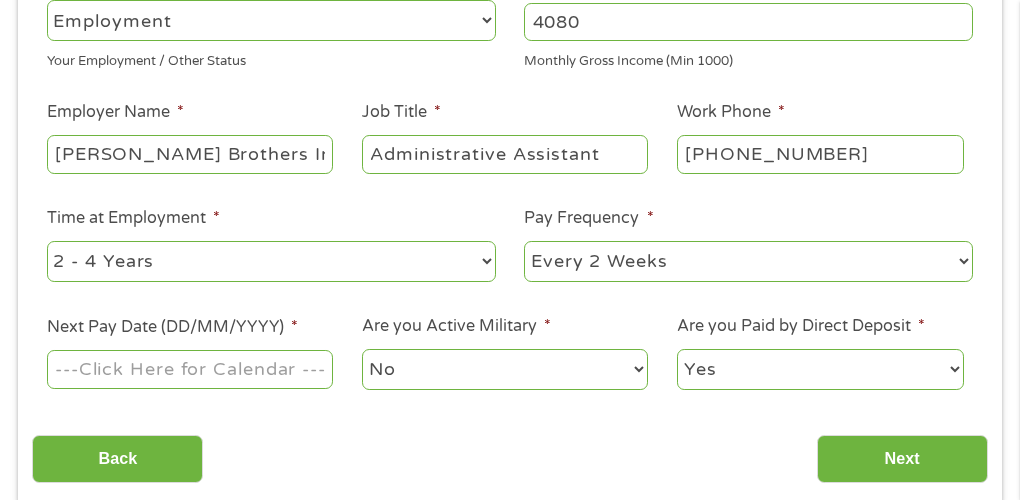 click on "--- Choose one --- 1 Year or less 1 - 2 Years 2 - 4 Years Over 4 Years" at bounding box center [271, 261] 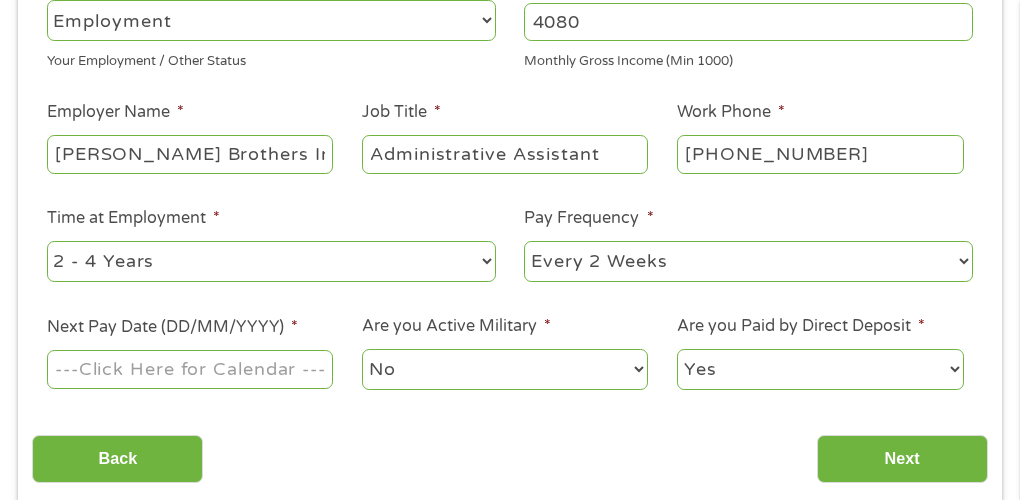 select on "60months" 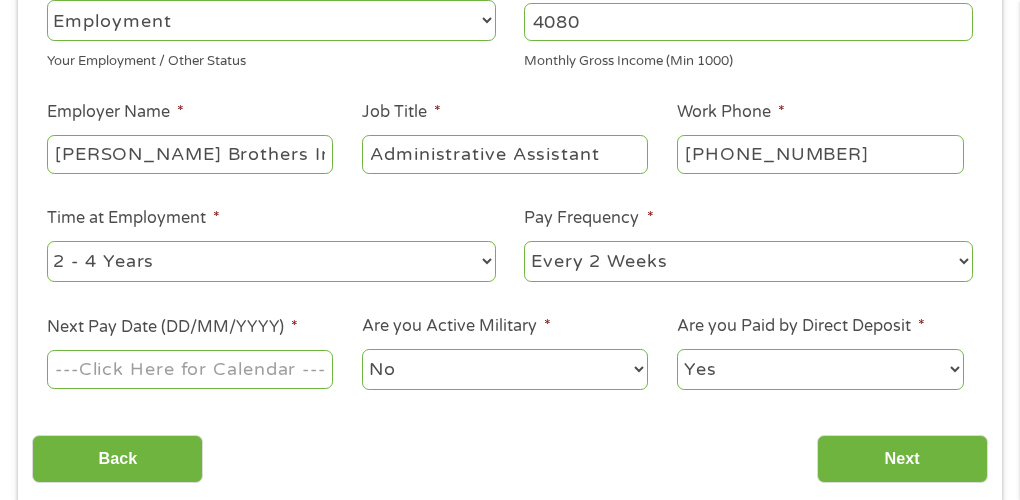 click on "--- Choose one --- 1 Year or less 1 - 2 Years 2 - 4 Years Over 4 Years" at bounding box center [271, 261] 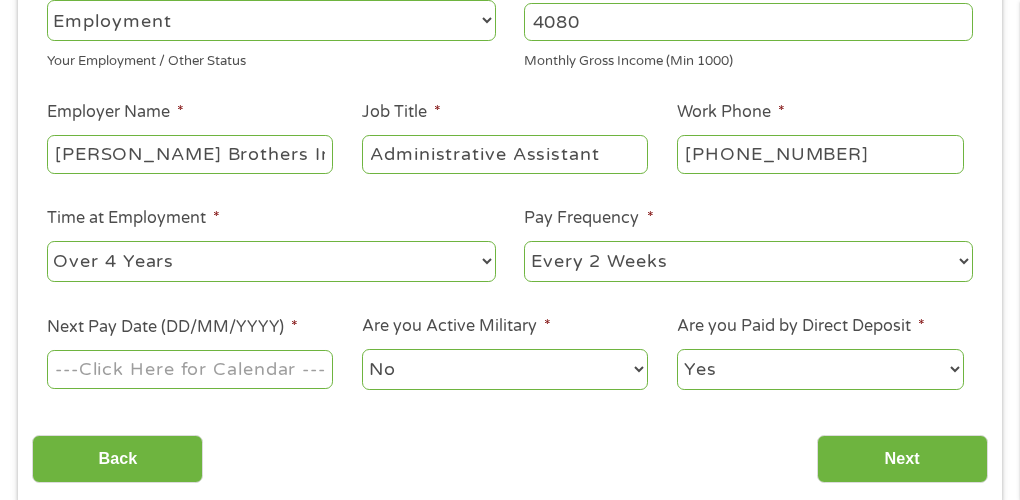 click on "--- Choose one --- Every 2 Weeks Every Week Monthly Semi-Monthly" at bounding box center (748, 261) 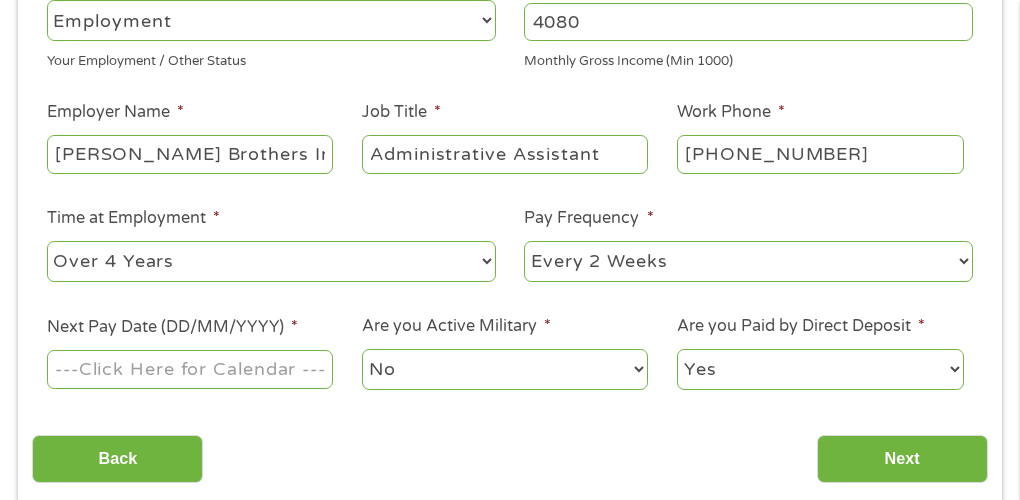 select on "weekly" 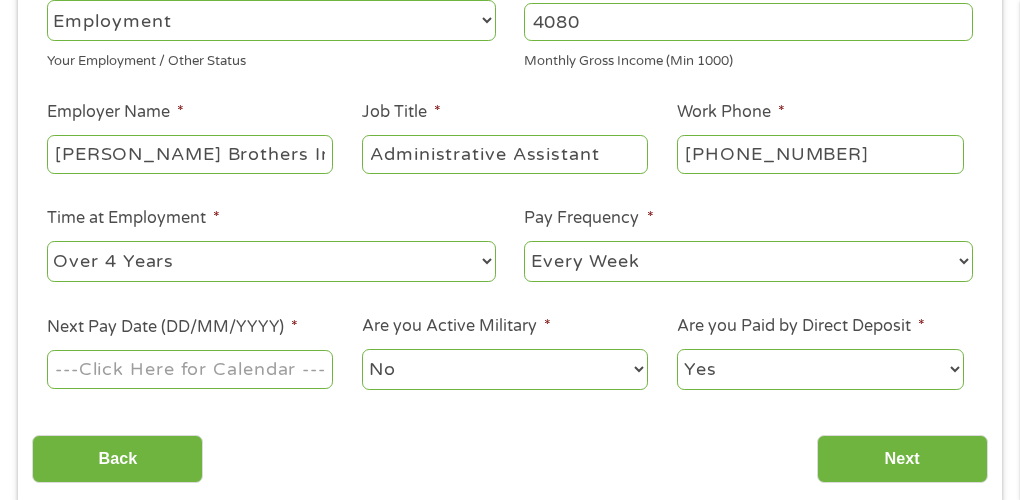 click on "--- Choose one --- Every 2 Weeks Every Week Monthly Semi-Monthly" at bounding box center (748, 261) 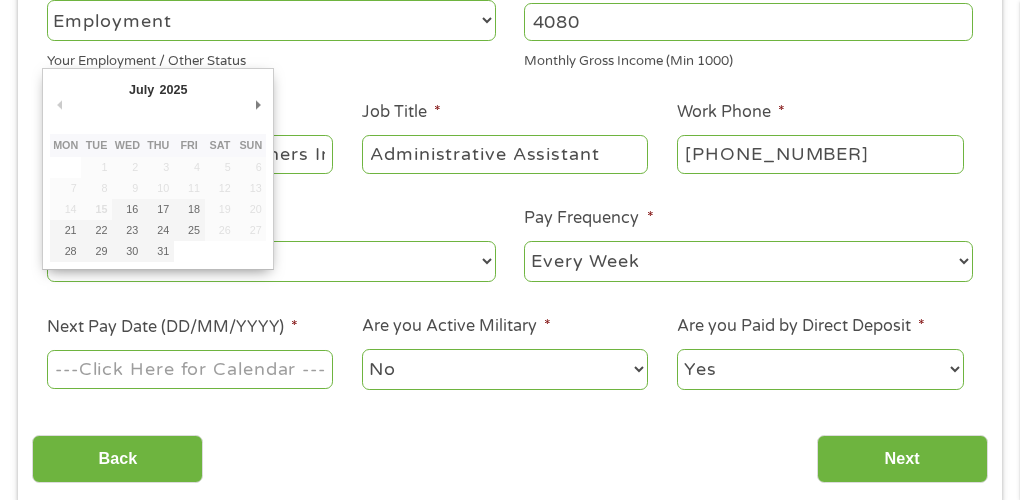 click on "Next Pay Date (DD/MM/YYYY) *" at bounding box center (190, 369) 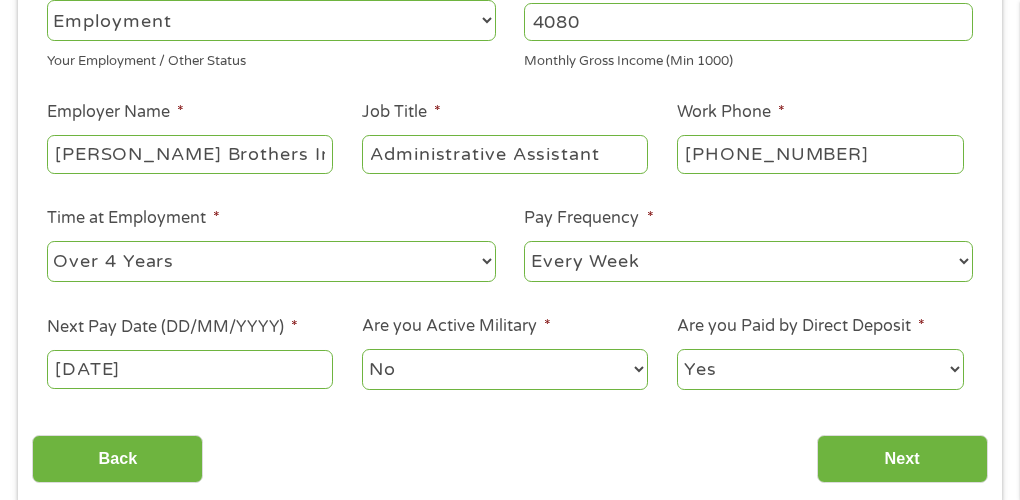 click on "[DATE]" at bounding box center [190, 369] 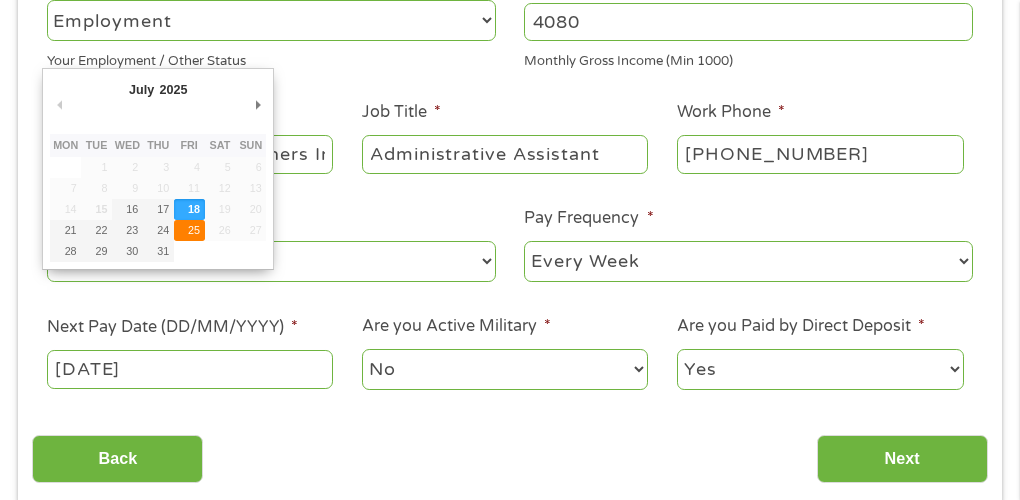 type on "[DATE]" 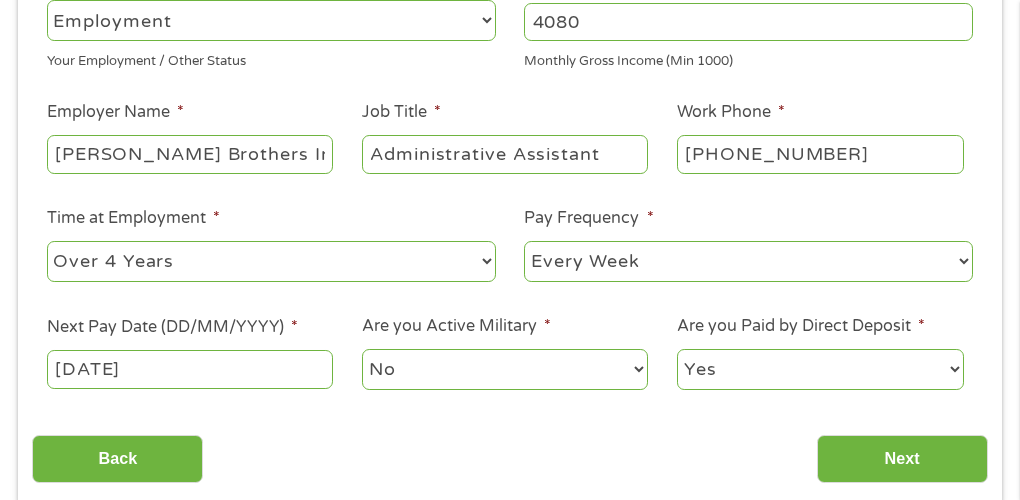 click on "No Yes" at bounding box center (505, 369) 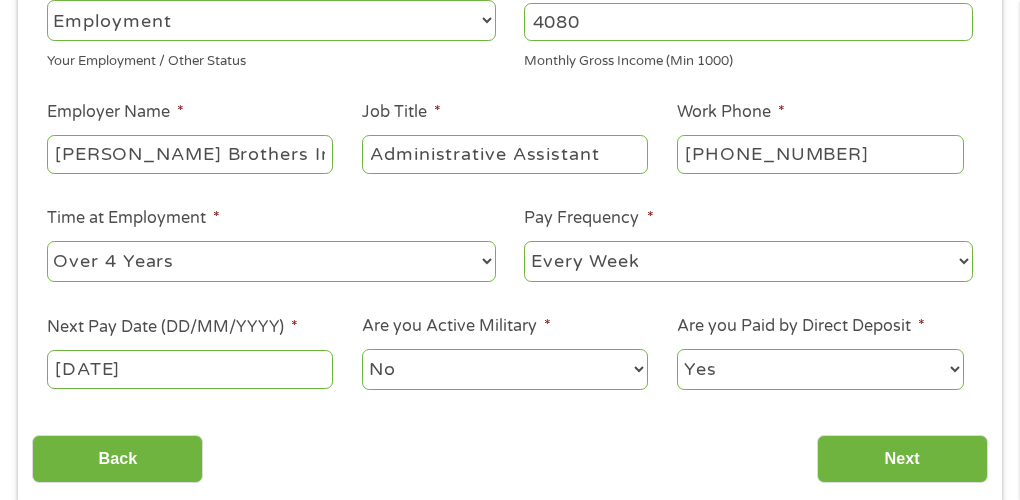 click on "No Yes" at bounding box center (505, 369) 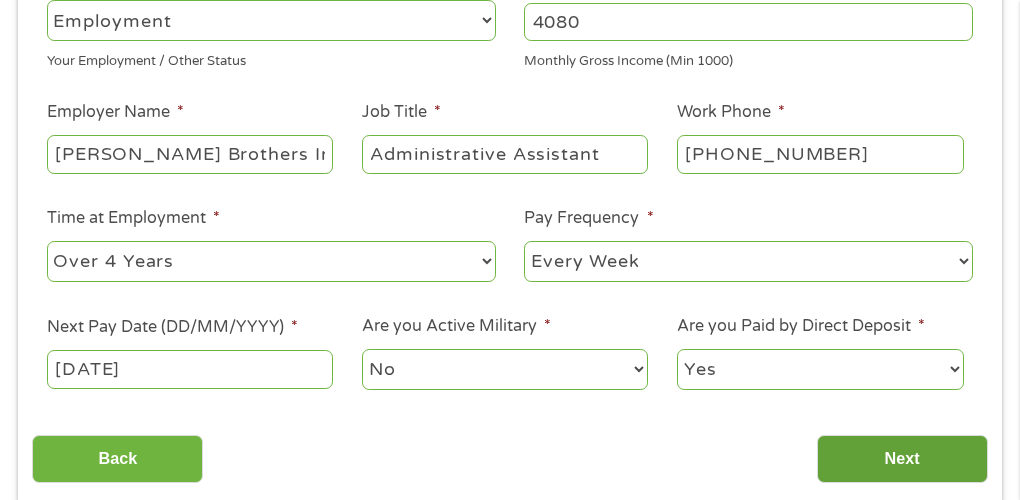 click on "Next" at bounding box center [902, 459] 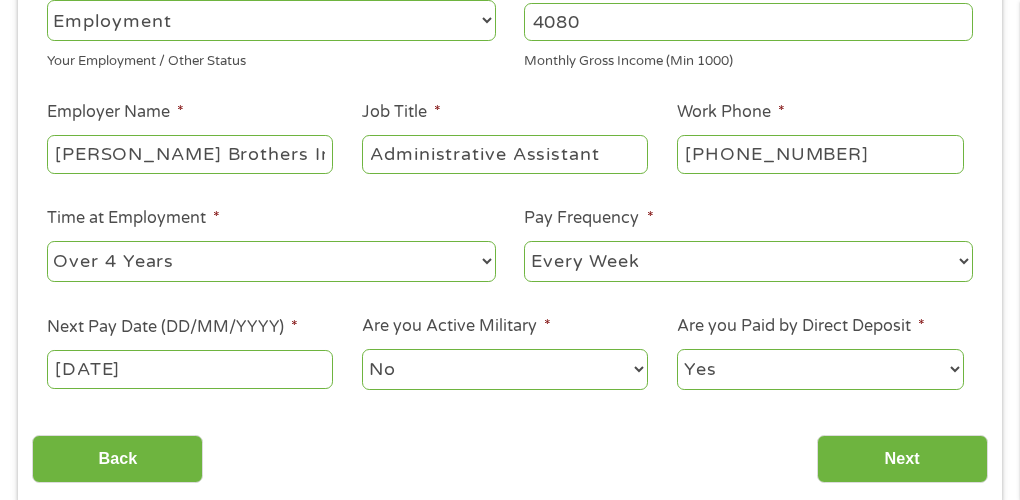 scroll, scrollTop: 8, scrollLeft: 8, axis: both 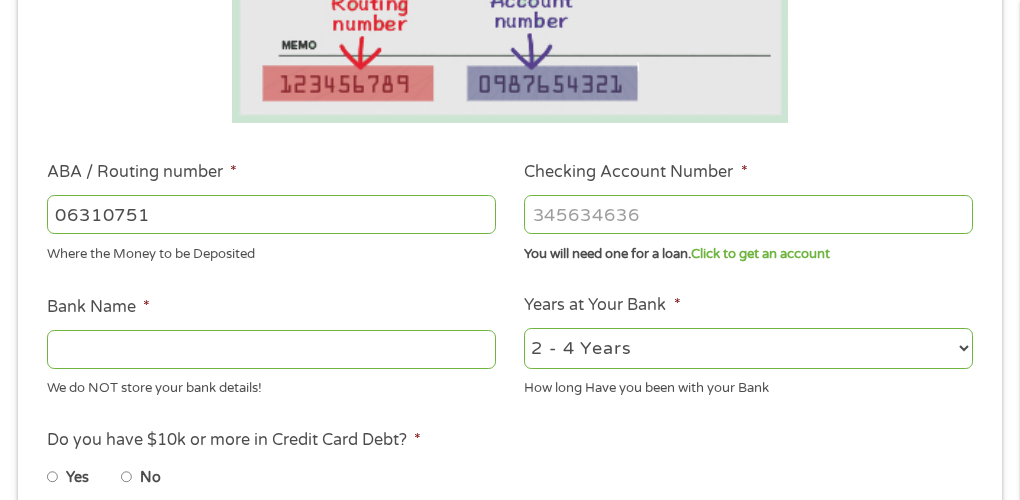 type on "063107513" 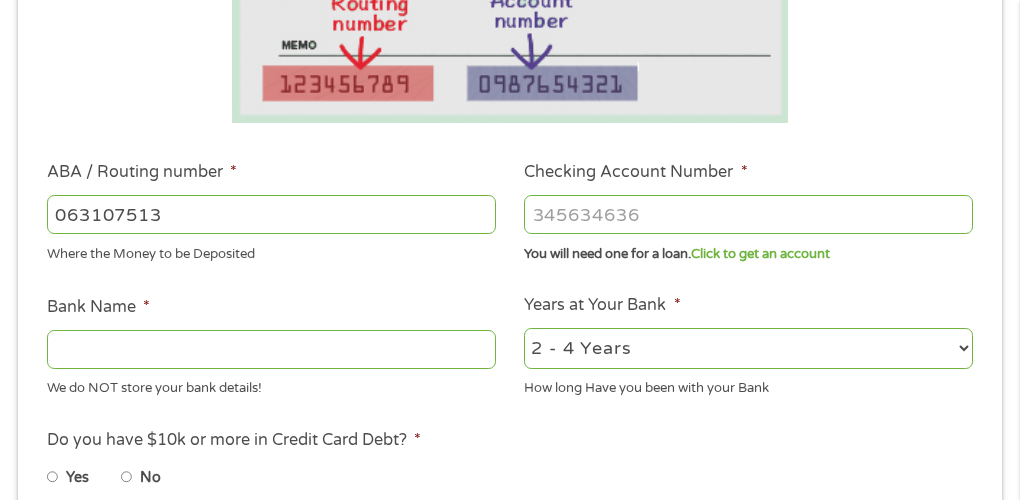 type on "[PERSON_NAME] FARGO BANK" 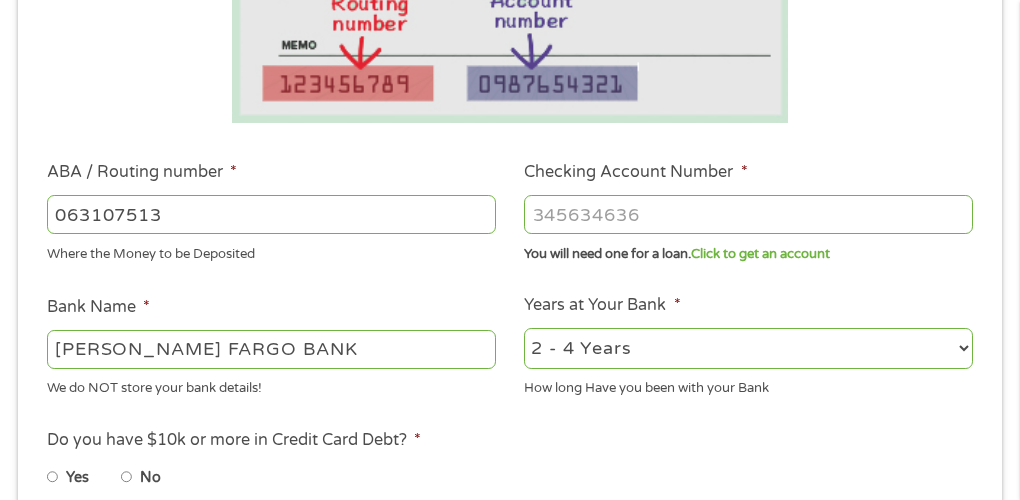 type on "063107513" 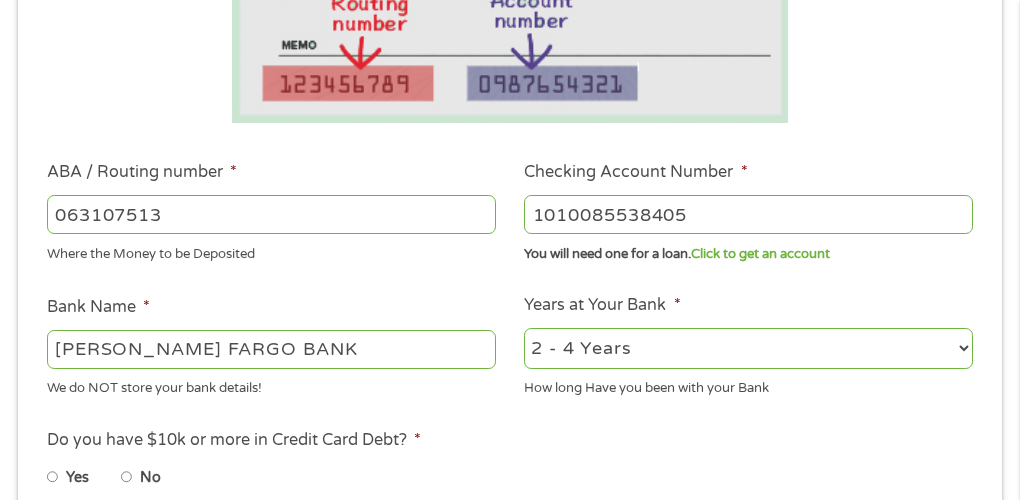 type on "1010085538405" 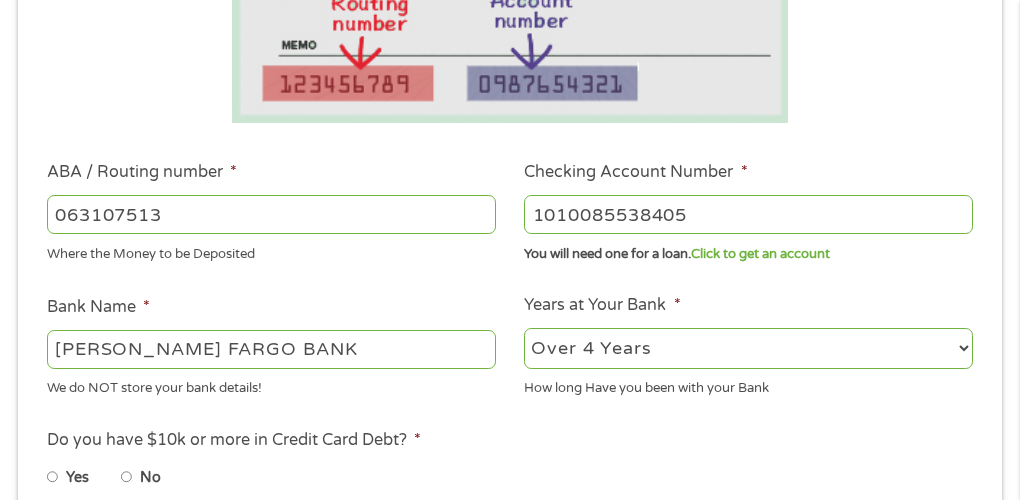 click on "2 - 4 Years 6 - 12 Months 1 - 2 Years Over 4 Years" at bounding box center [748, 348] 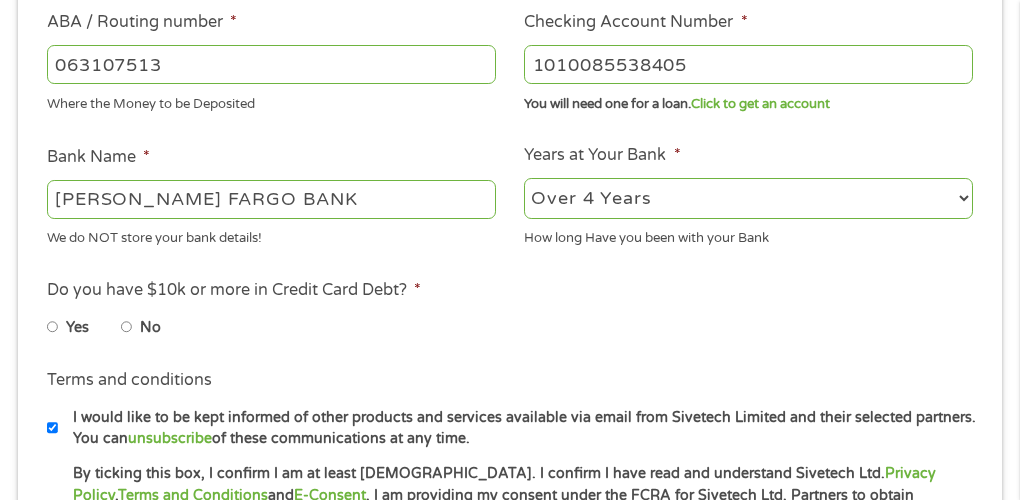 scroll, scrollTop: 710, scrollLeft: 0, axis: vertical 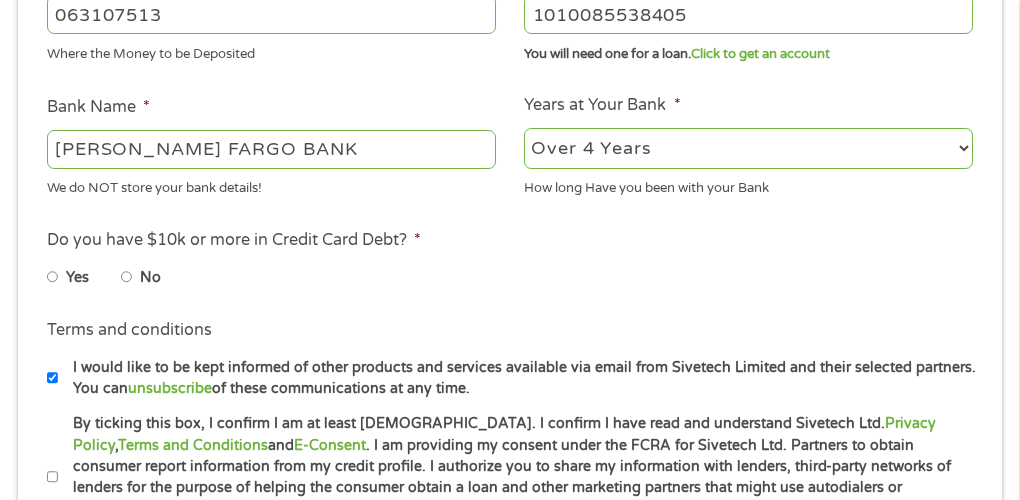 click on "No" at bounding box center [127, 277] 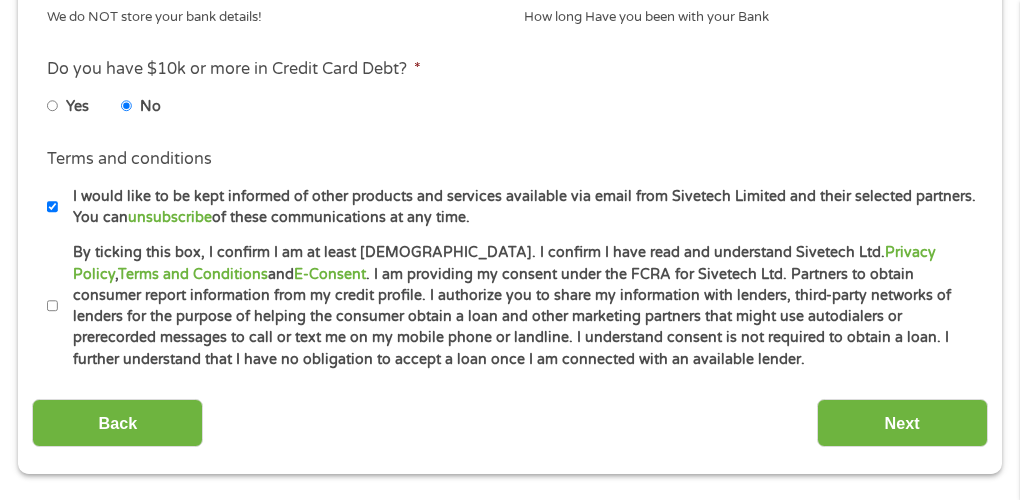 scroll, scrollTop: 910, scrollLeft: 0, axis: vertical 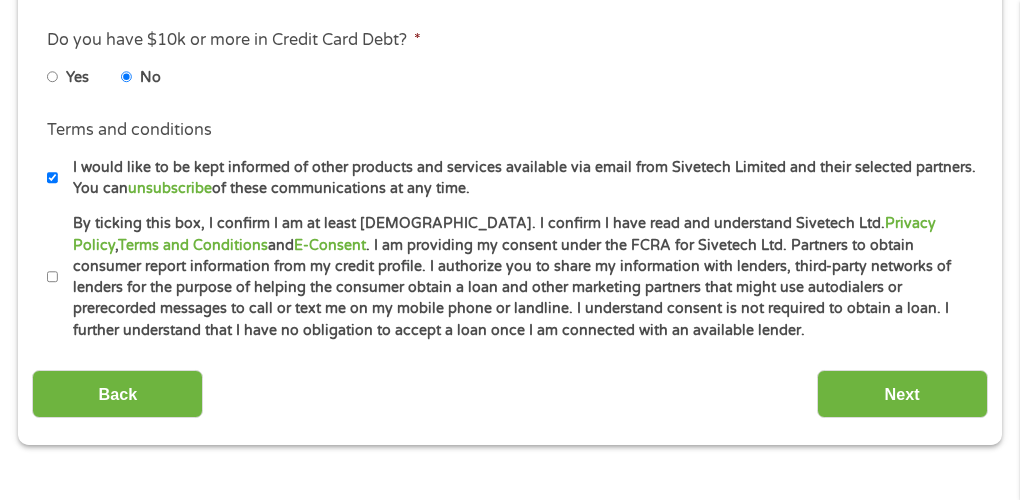 click on "I would like to be kept informed of other products and services available via email from Sivetech Limited and their selected partners. You can   unsubscribe   of these communications at any time." at bounding box center [53, 178] 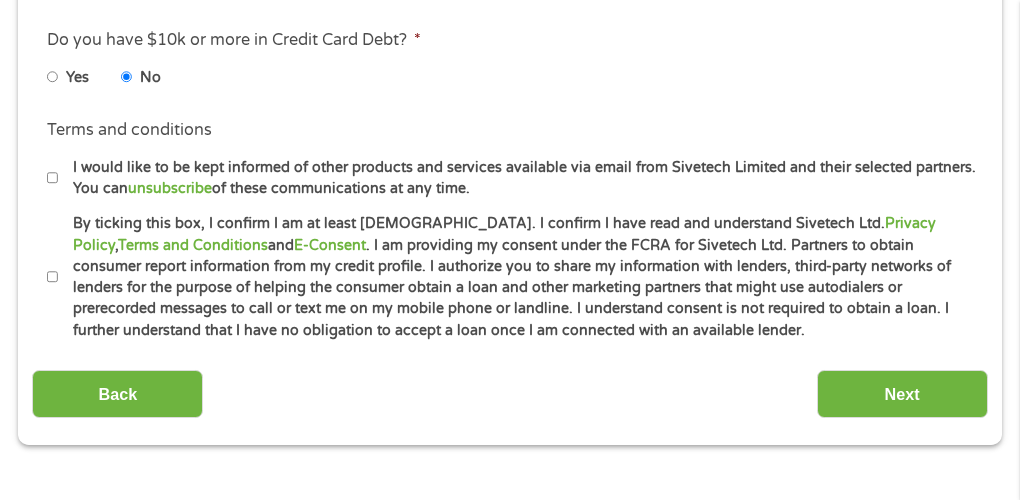 drag, startPoint x: 48, startPoint y: 276, endPoint x: 90, endPoint y: 336, distance: 73.239334 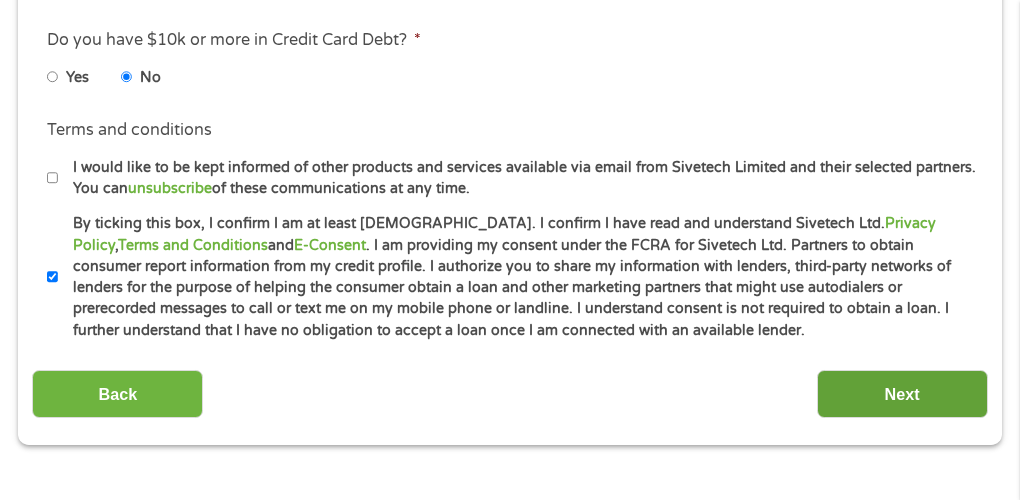 click on "Next" at bounding box center (902, 394) 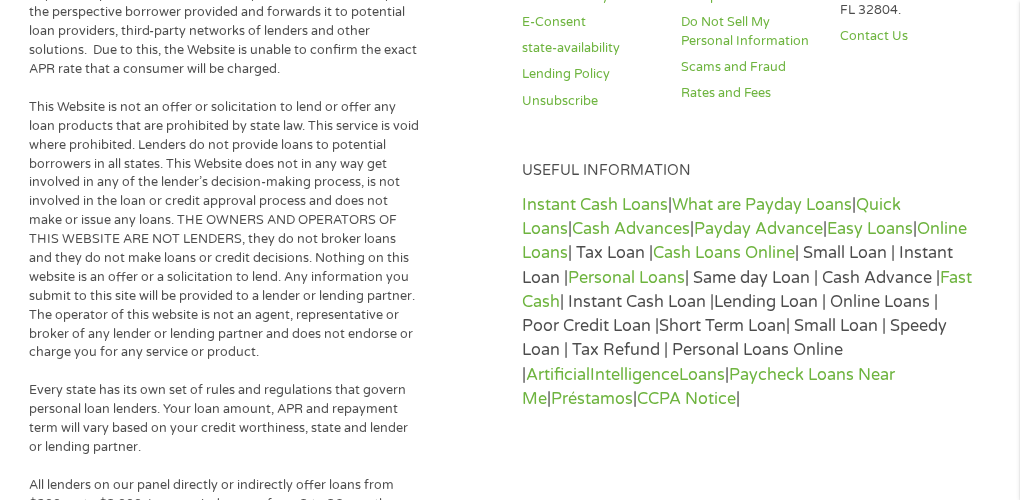 scroll, scrollTop: 8, scrollLeft: 8, axis: both 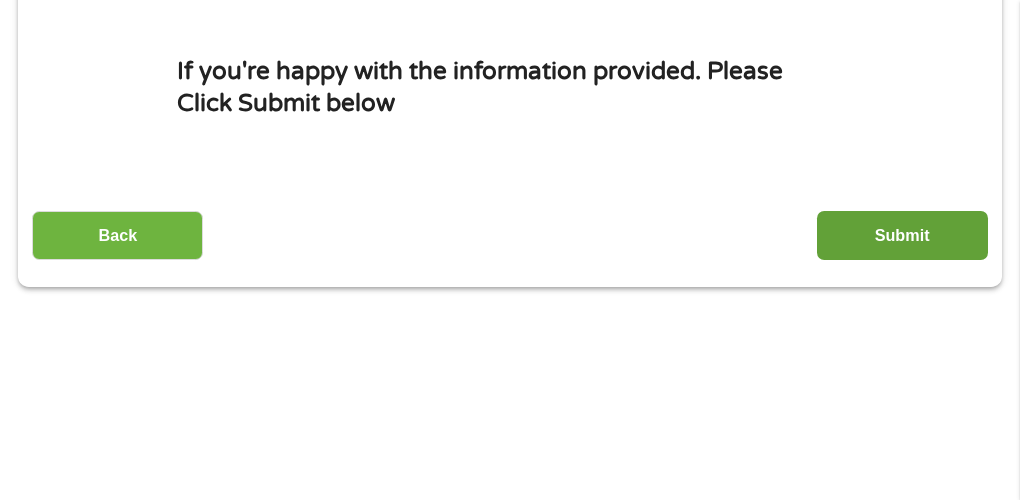 click on "Submit" at bounding box center (902, 235) 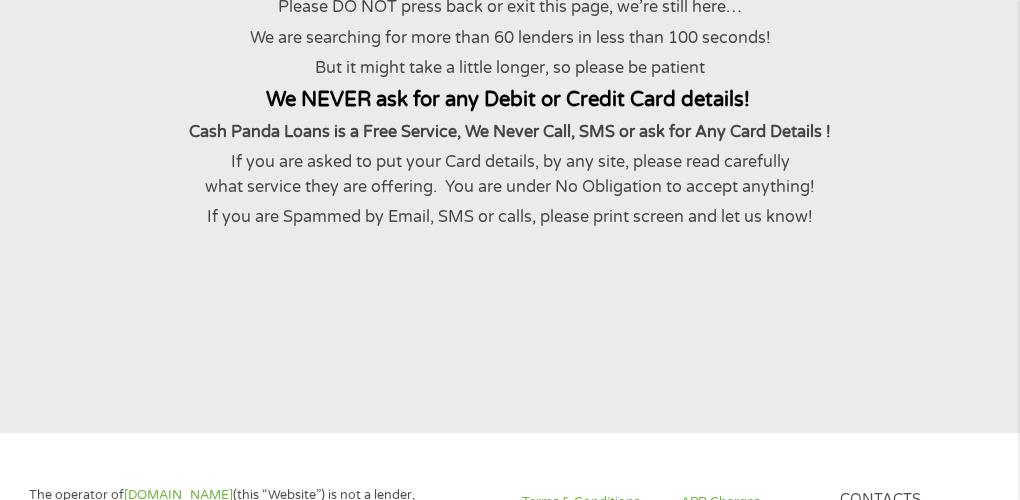 scroll, scrollTop: 400, scrollLeft: 0, axis: vertical 